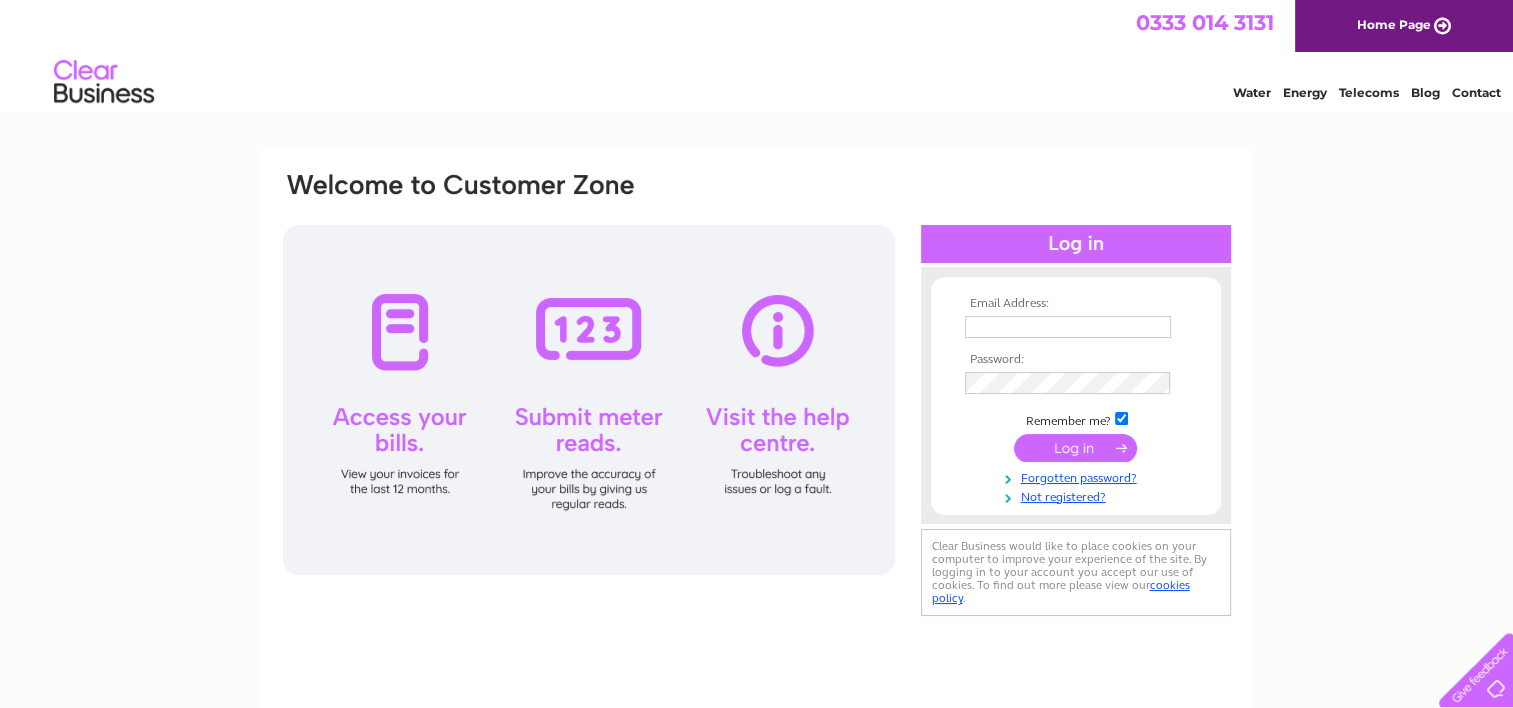 scroll, scrollTop: 0, scrollLeft: 0, axis: both 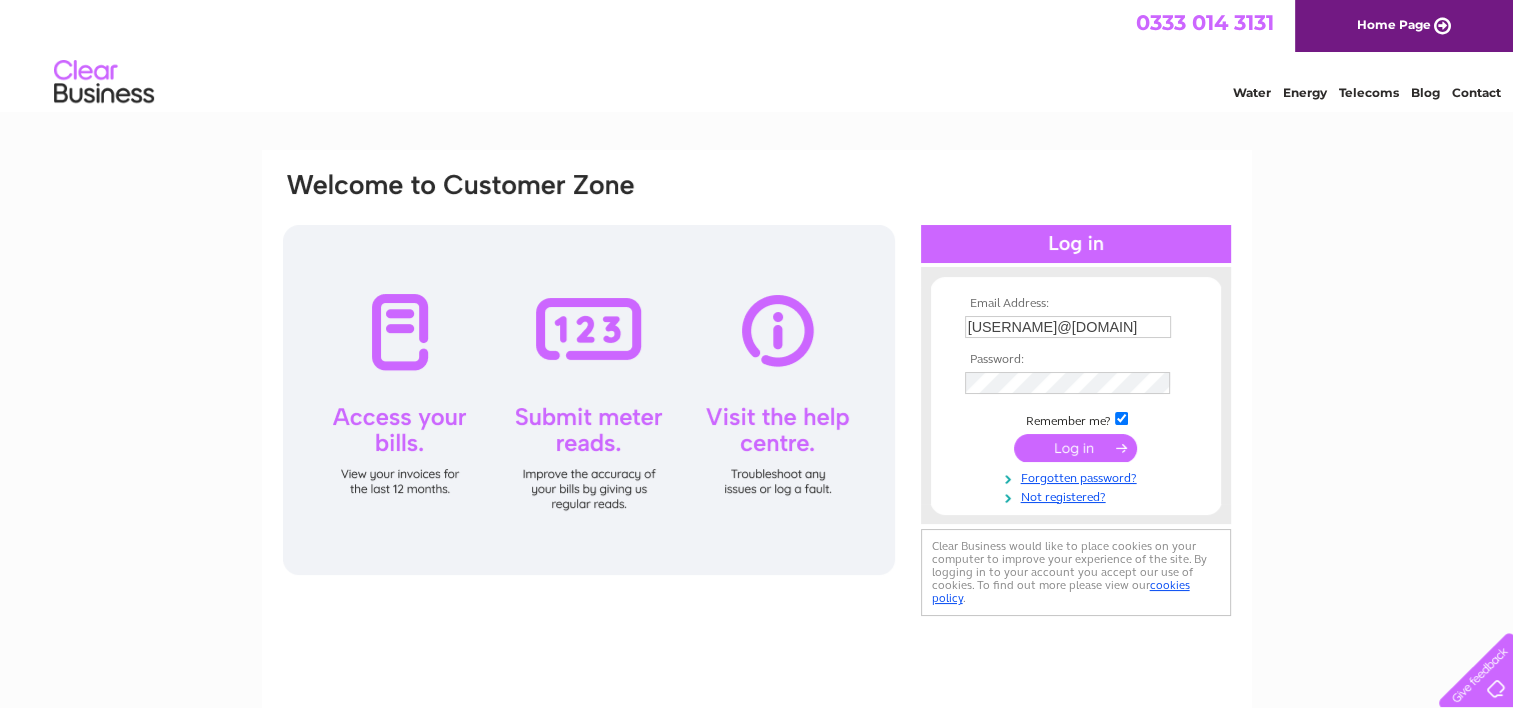 click at bounding box center [1075, 448] 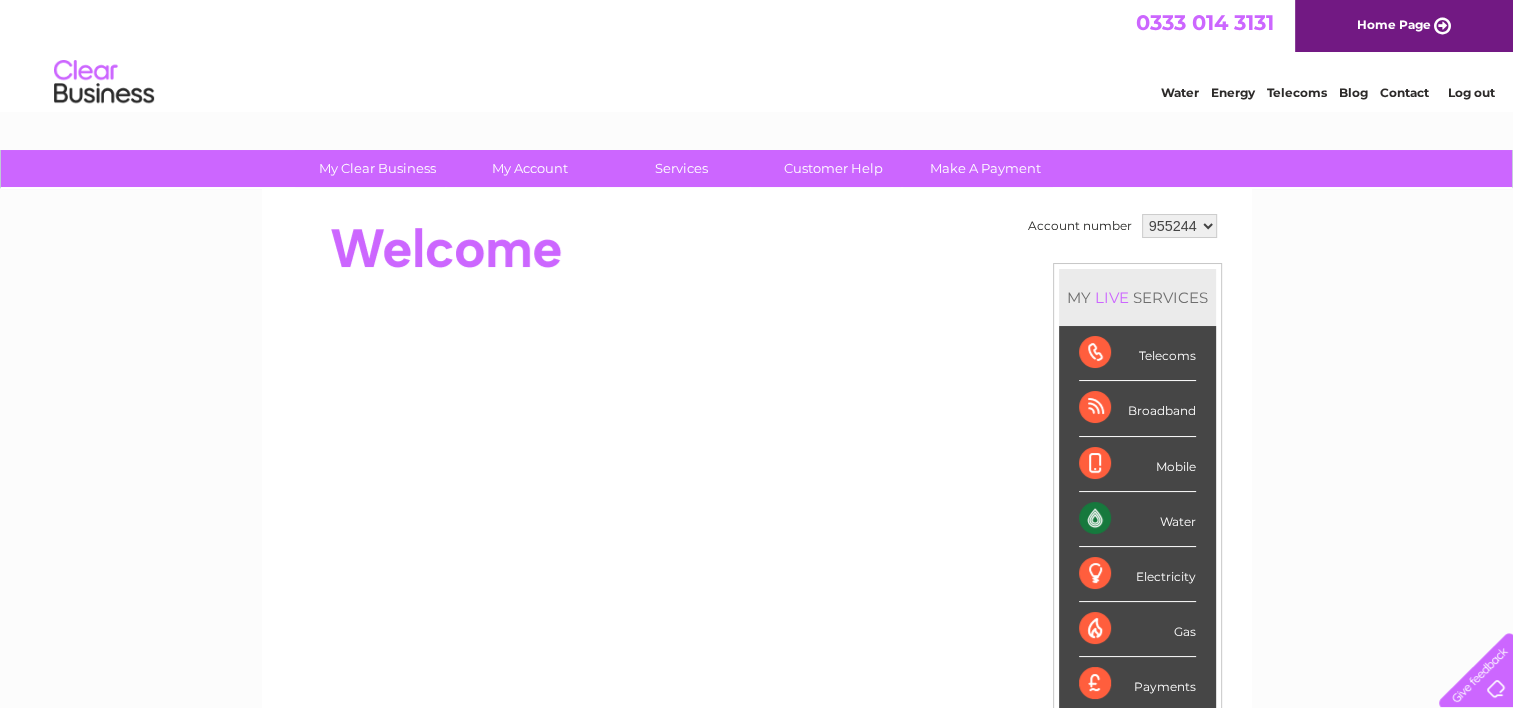 scroll, scrollTop: 0, scrollLeft: 0, axis: both 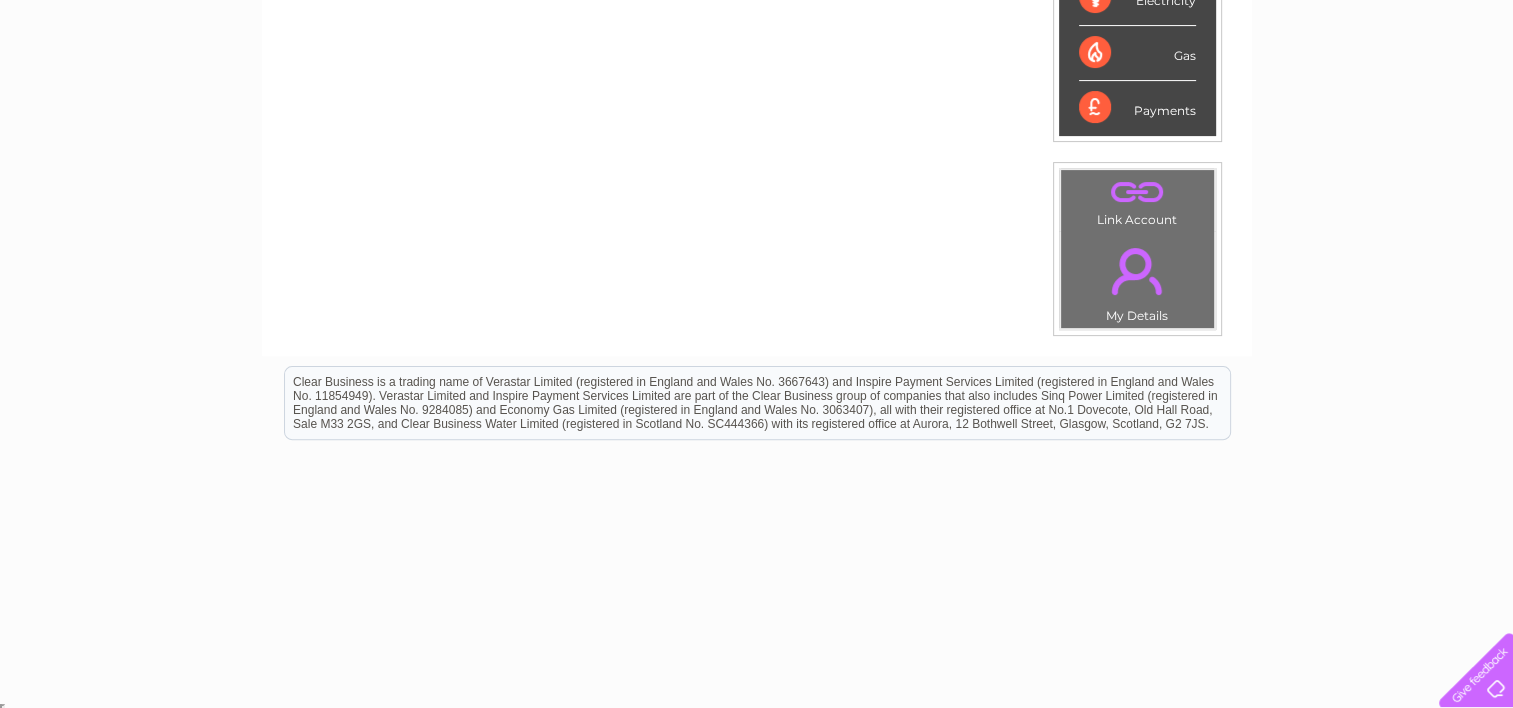 drag, startPoint x: 1519, startPoint y: 428, endPoint x: 1503, endPoint y: 46, distance: 382.33493 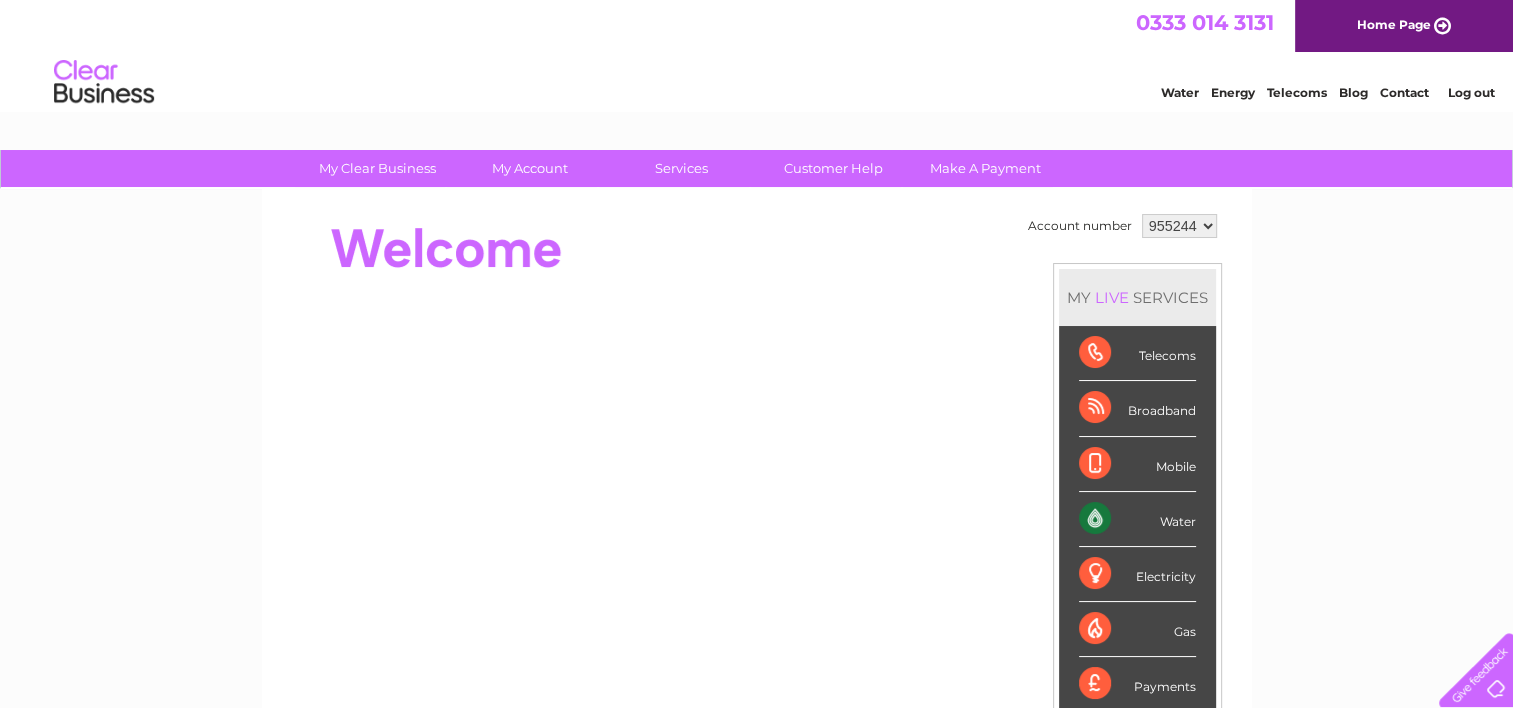 drag, startPoint x: 1524, startPoint y: 76, endPoint x: 1184, endPoint y: 49, distance: 341.07037 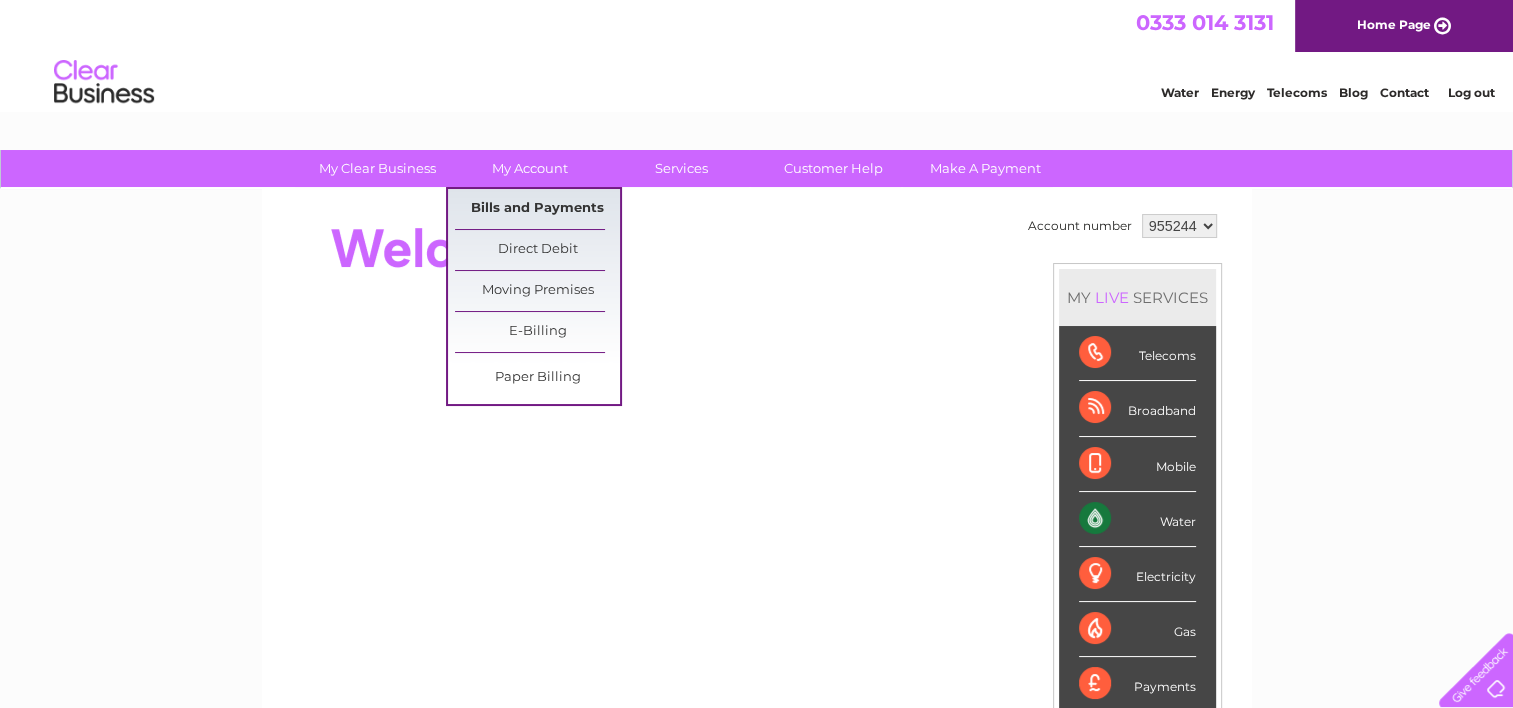 click on "Bills and Payments" at bounding box center (537, 209) 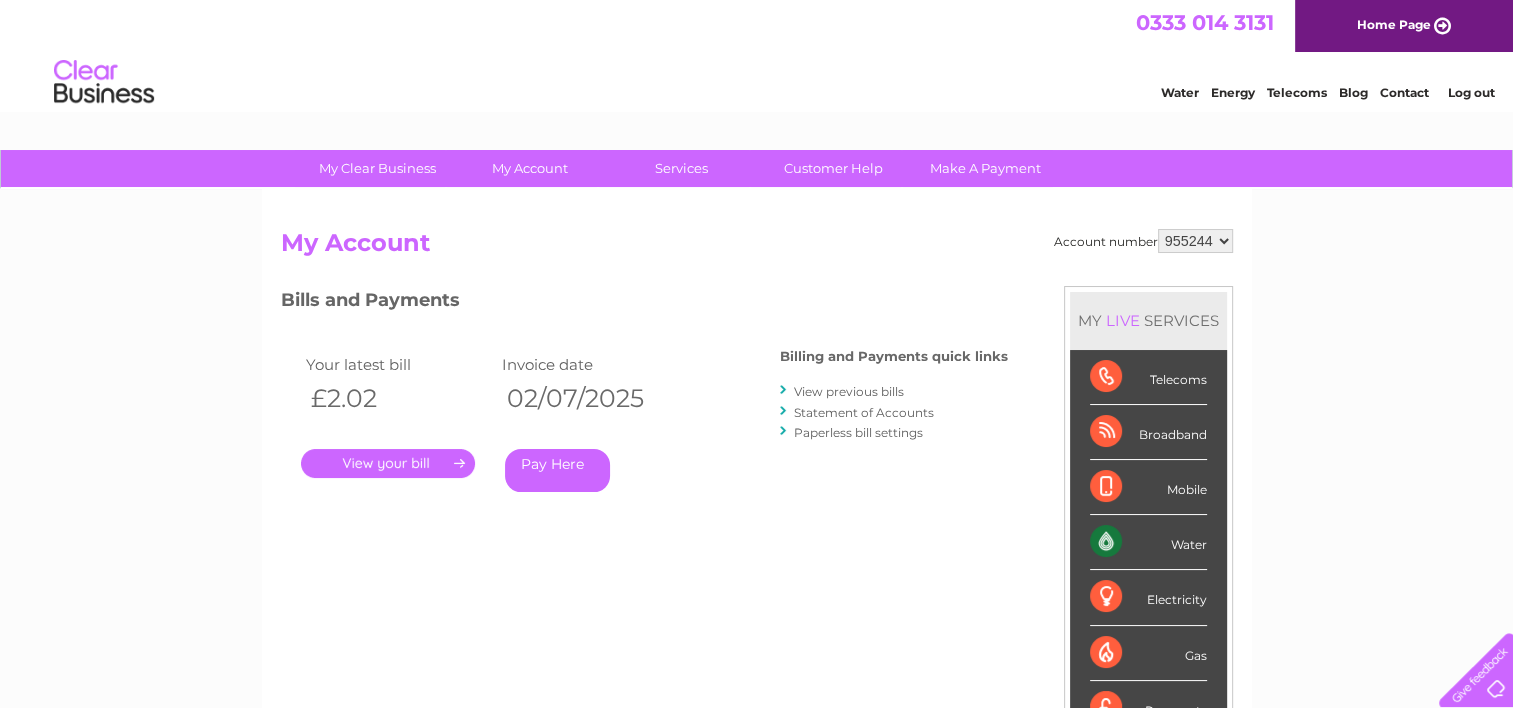 scroll, scrollTop: 0, scrollLeft: 0, axis: both 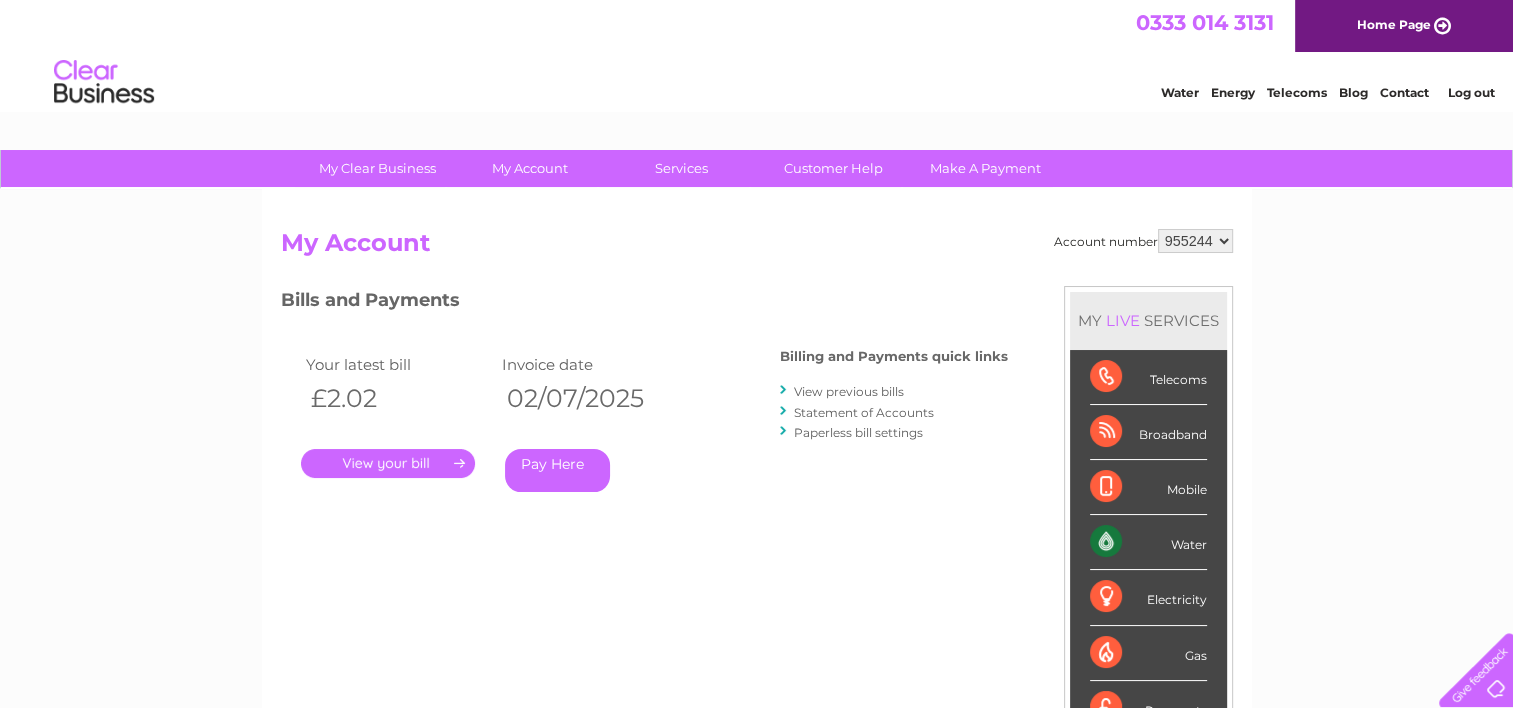 click on "." at bounding box center (388, 463) 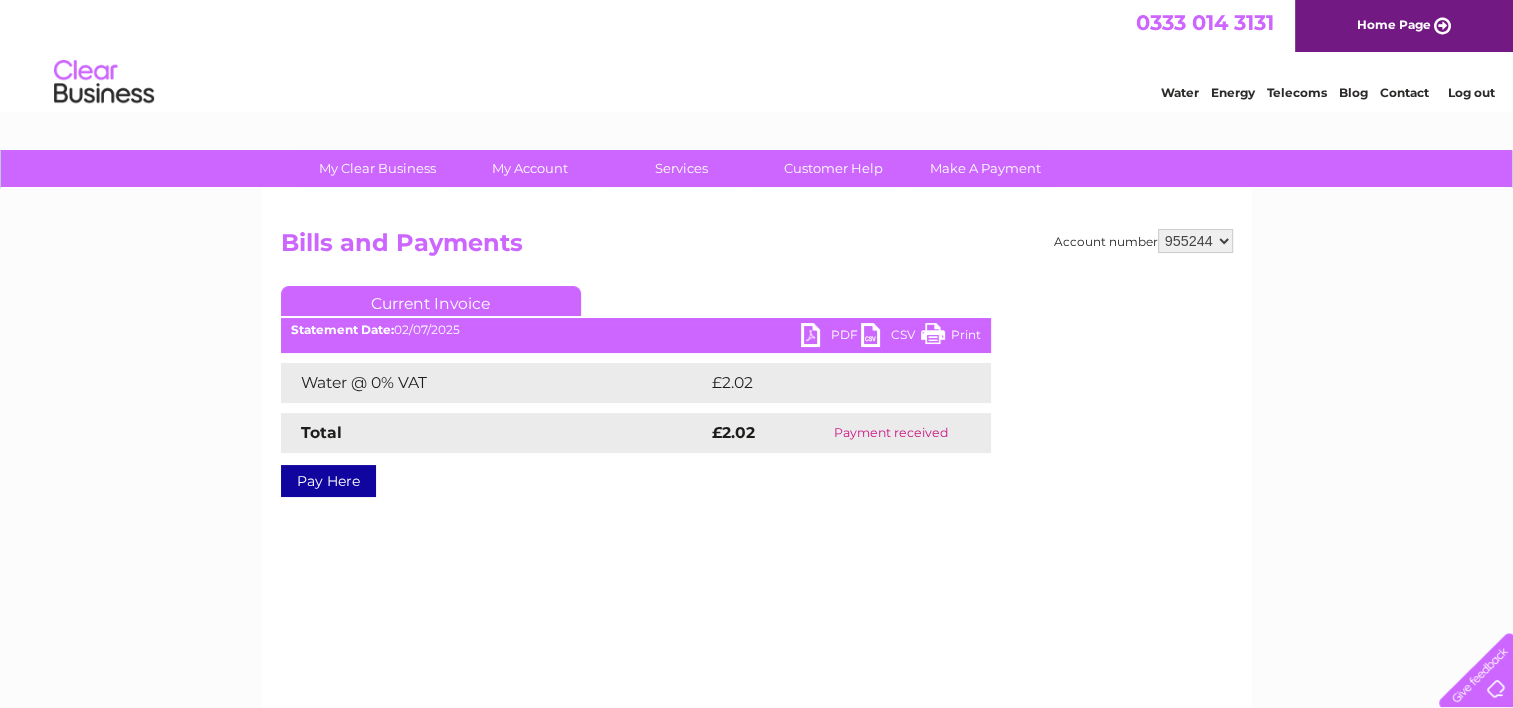 scroll, scrollTop: 0, scrollLeft: 0, axis: both 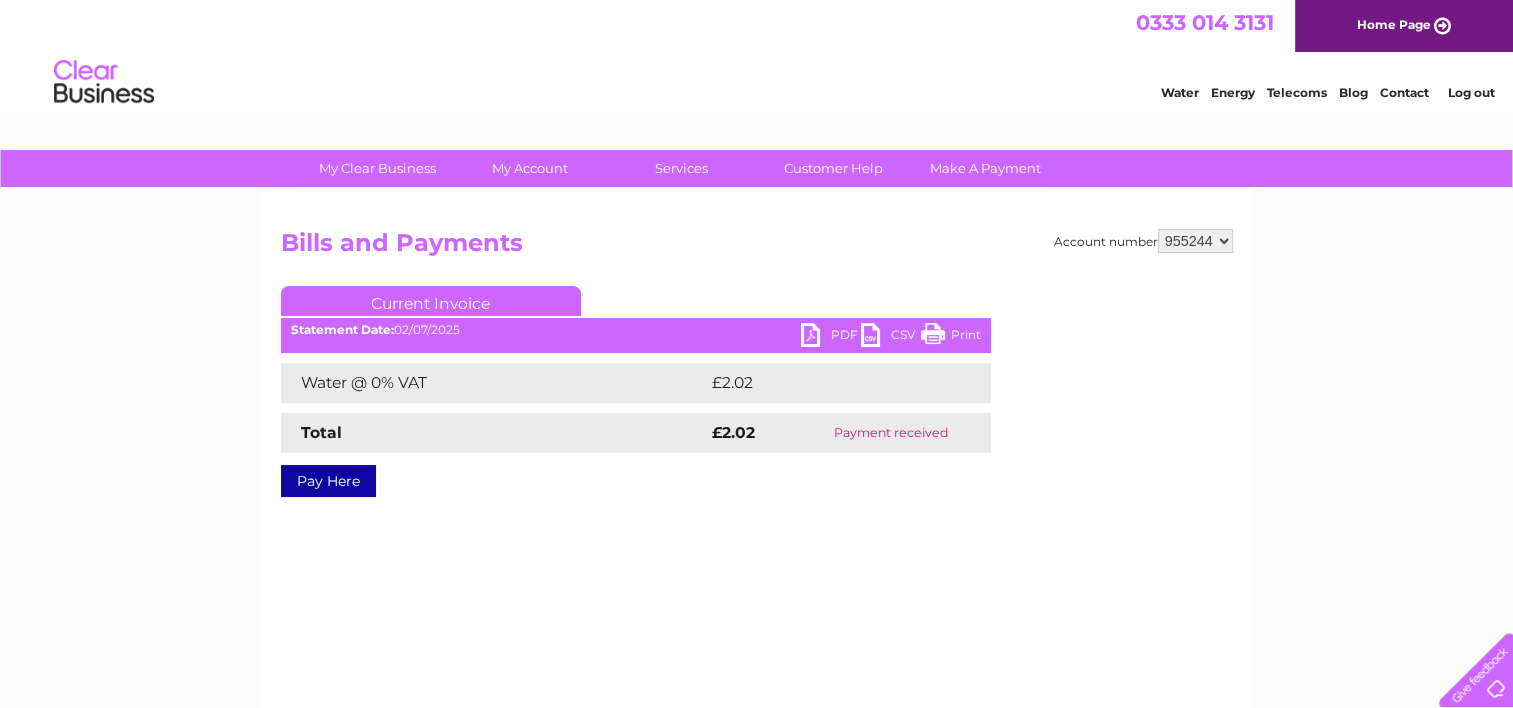 click on "PDF" at bounding box center (831, 337) 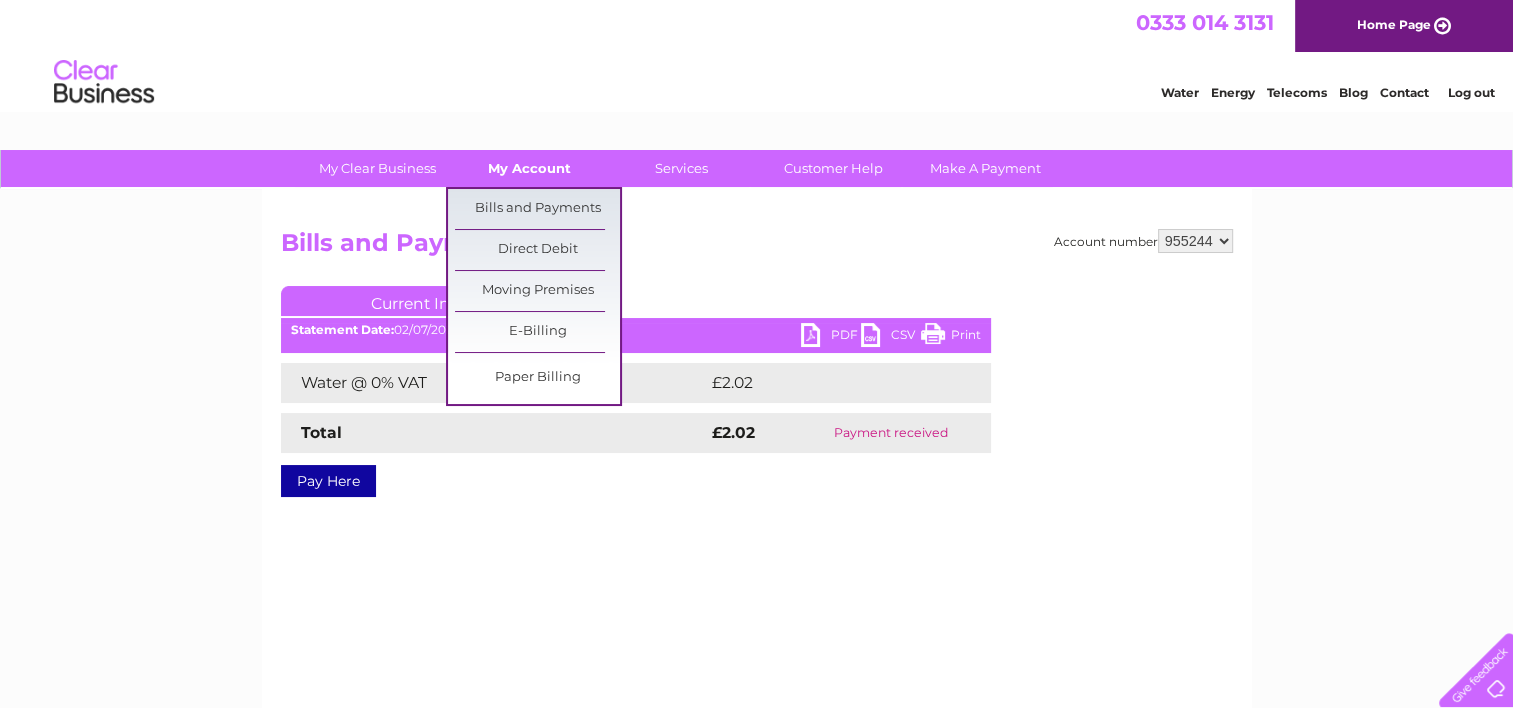 click on "My Account" at bounding box center [529, 168] 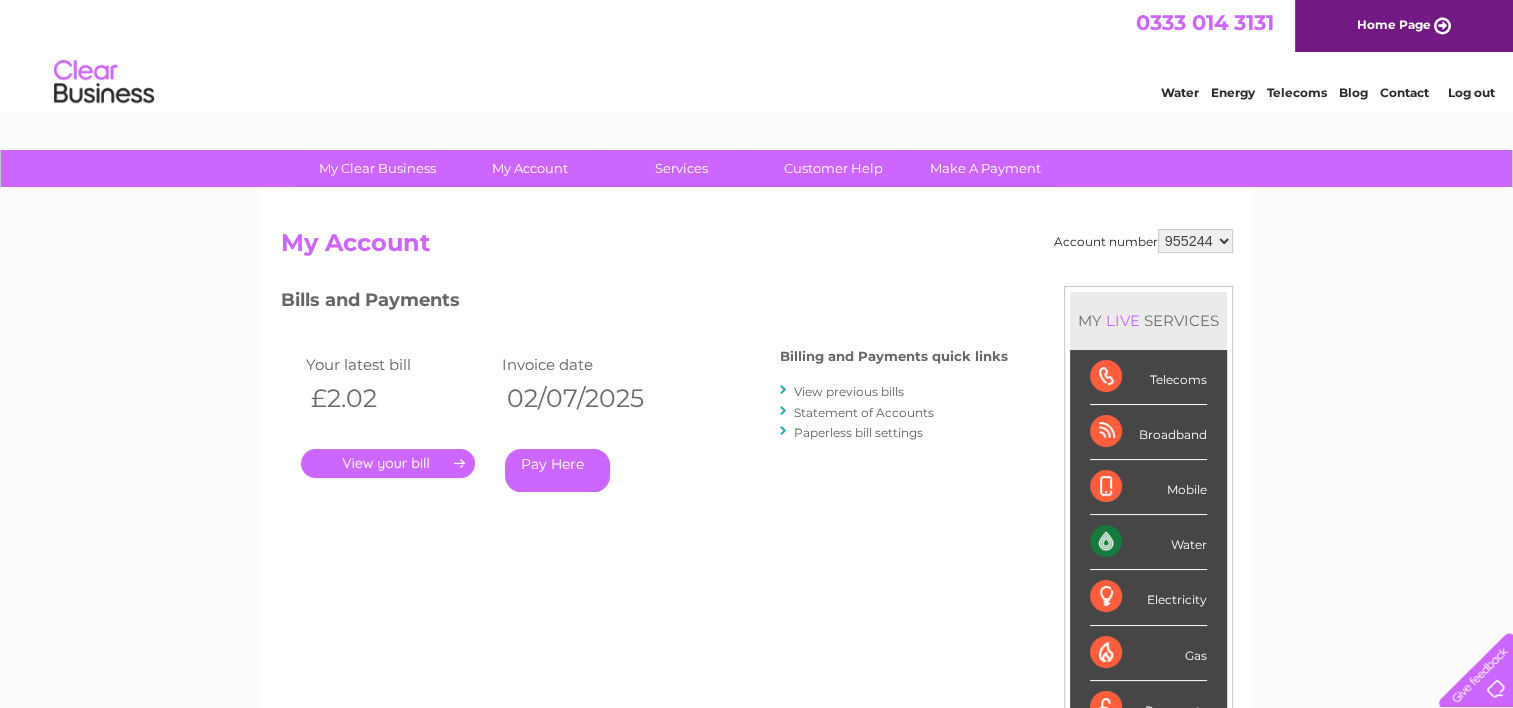 scroll, scrollTop: 0, scrollLeft: 0, axis: both 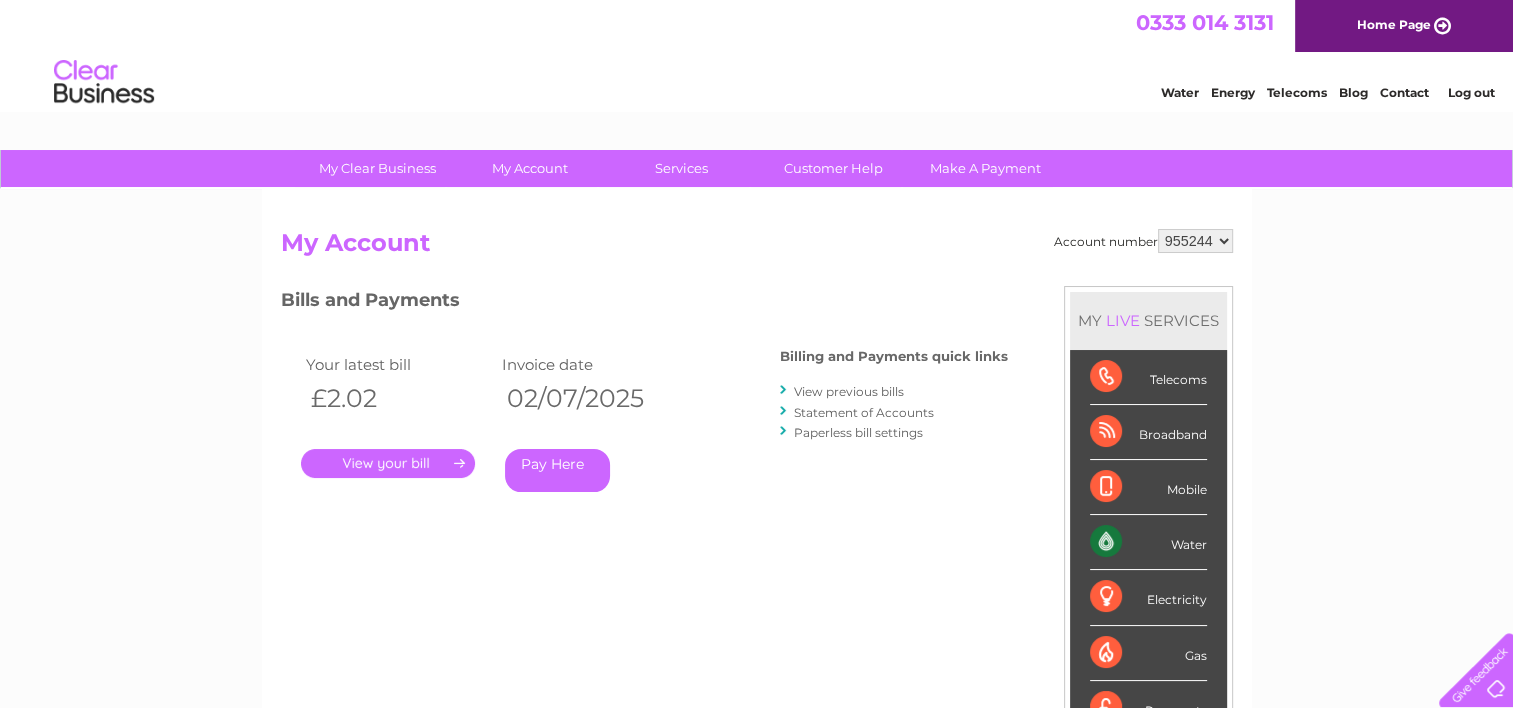 drag, startPoint x: 0, startPoint y: 0, endPoint x: 1224, endPoint y: 239, distance: 1247.1155 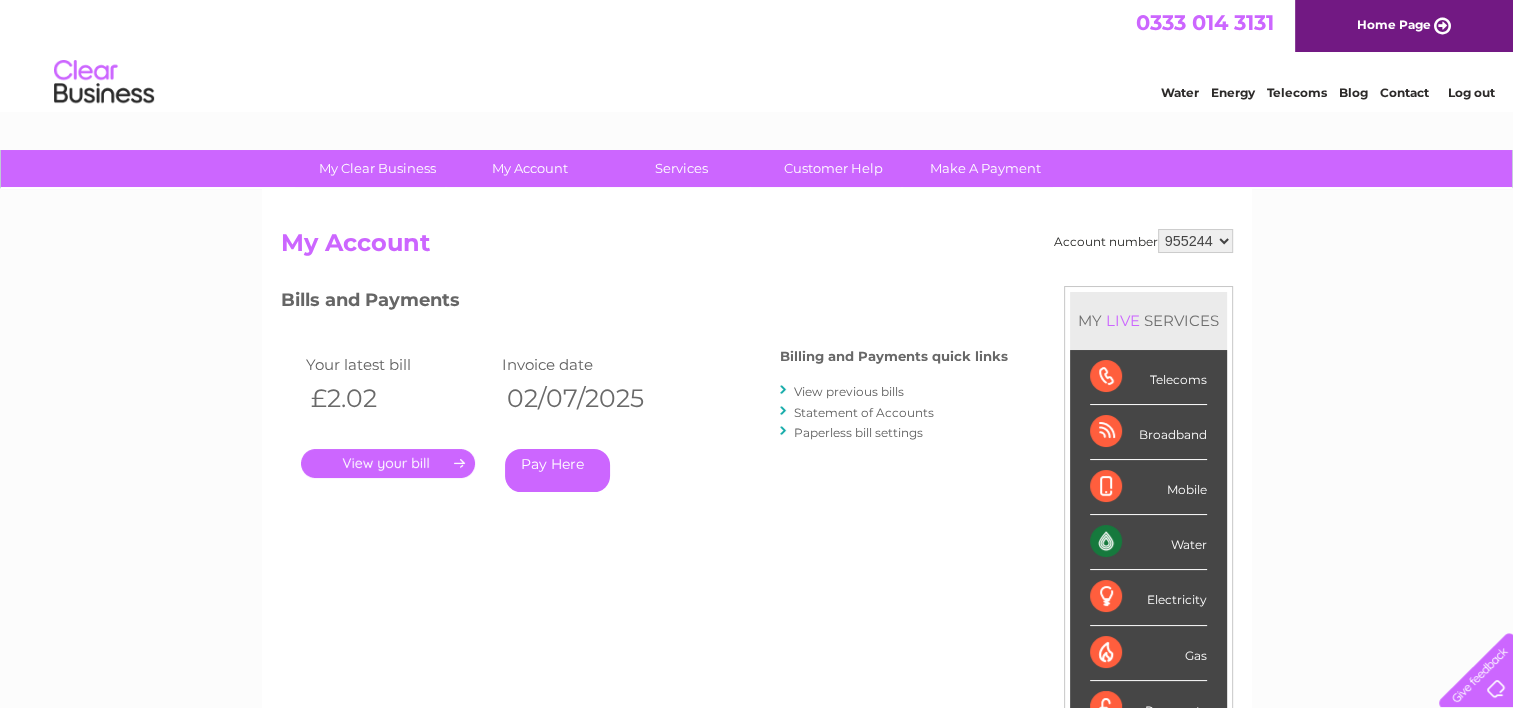 select on "974701" 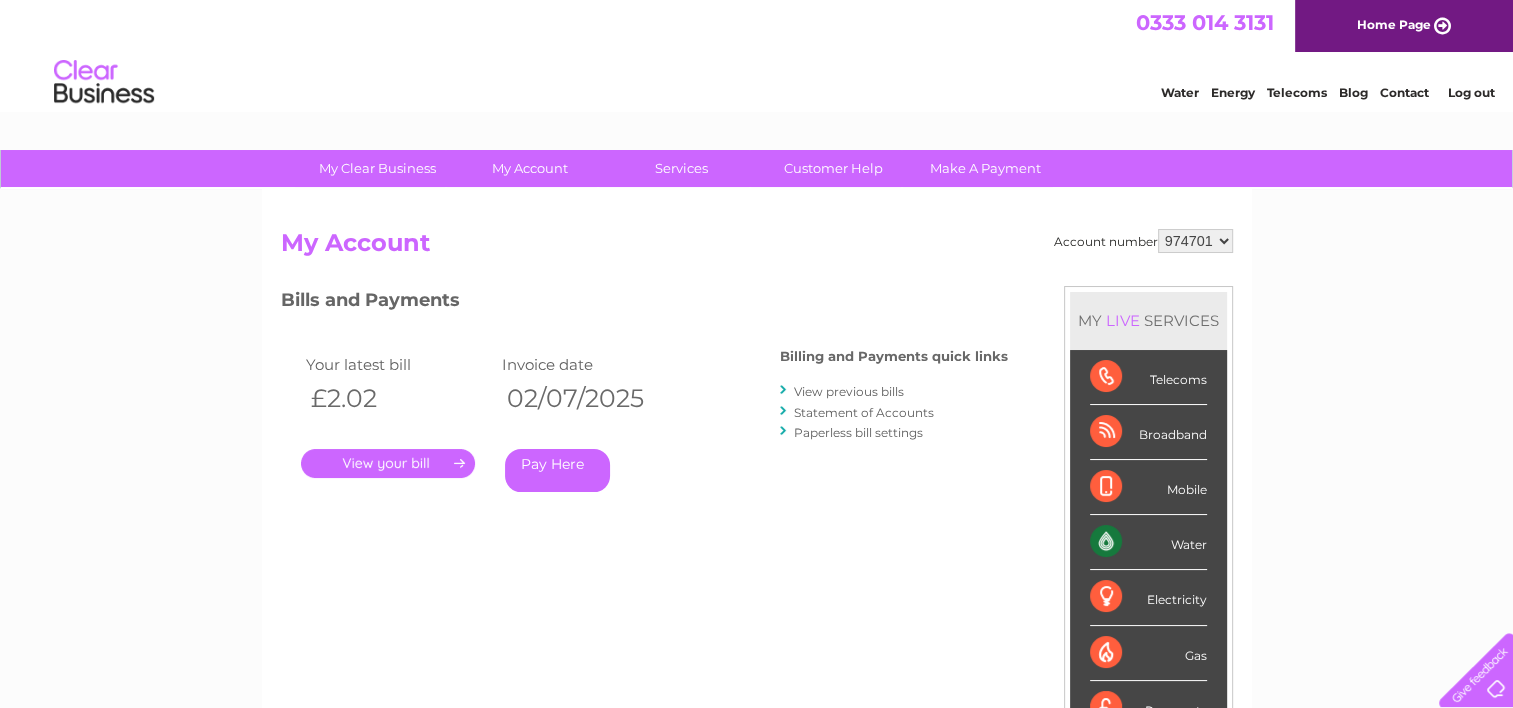 click on "[NUMBER]
[NUMBER]
[NUMBER]" at bounding box center (1195, 241) 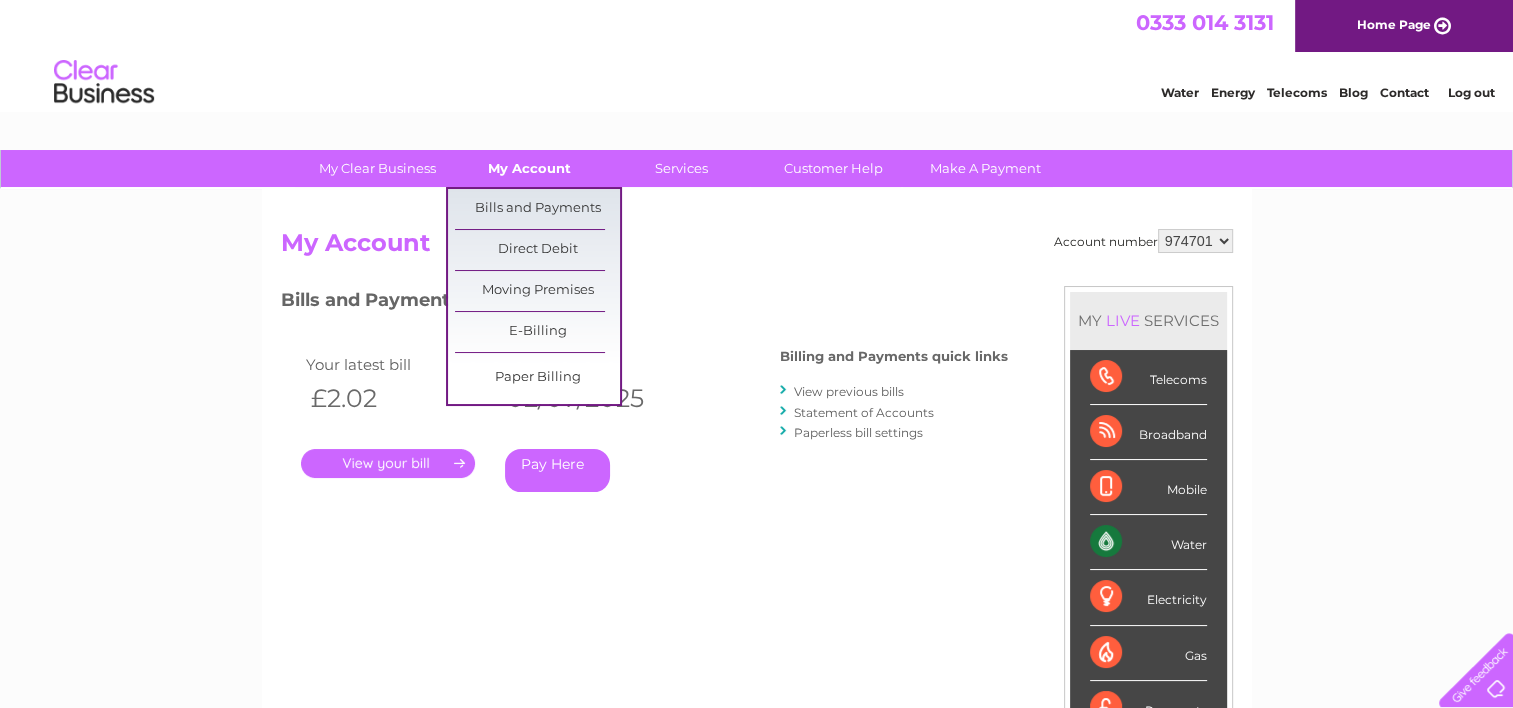 click on "My Account" at bounding box center [529, 168] 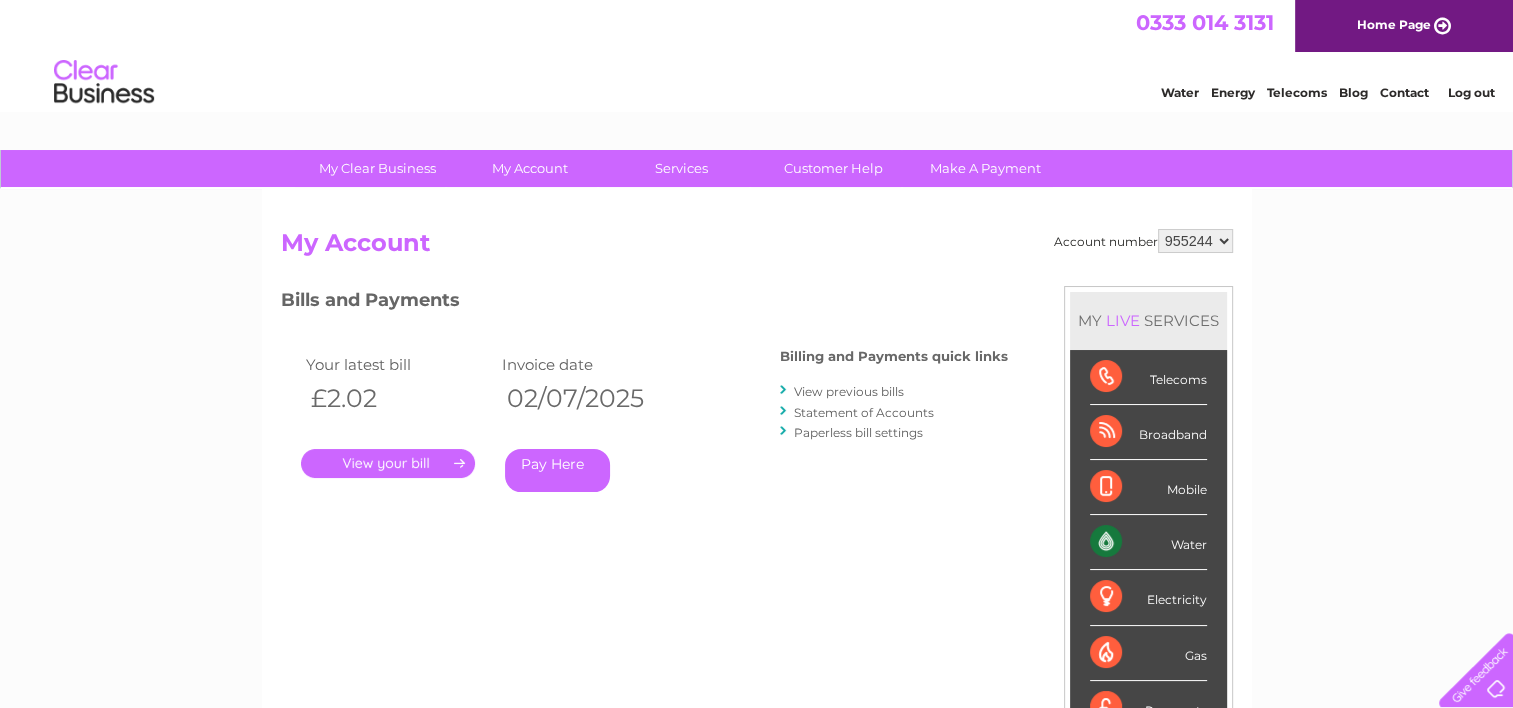 scroll, scrollTop: 0, scrollLeft: 0, axis: both 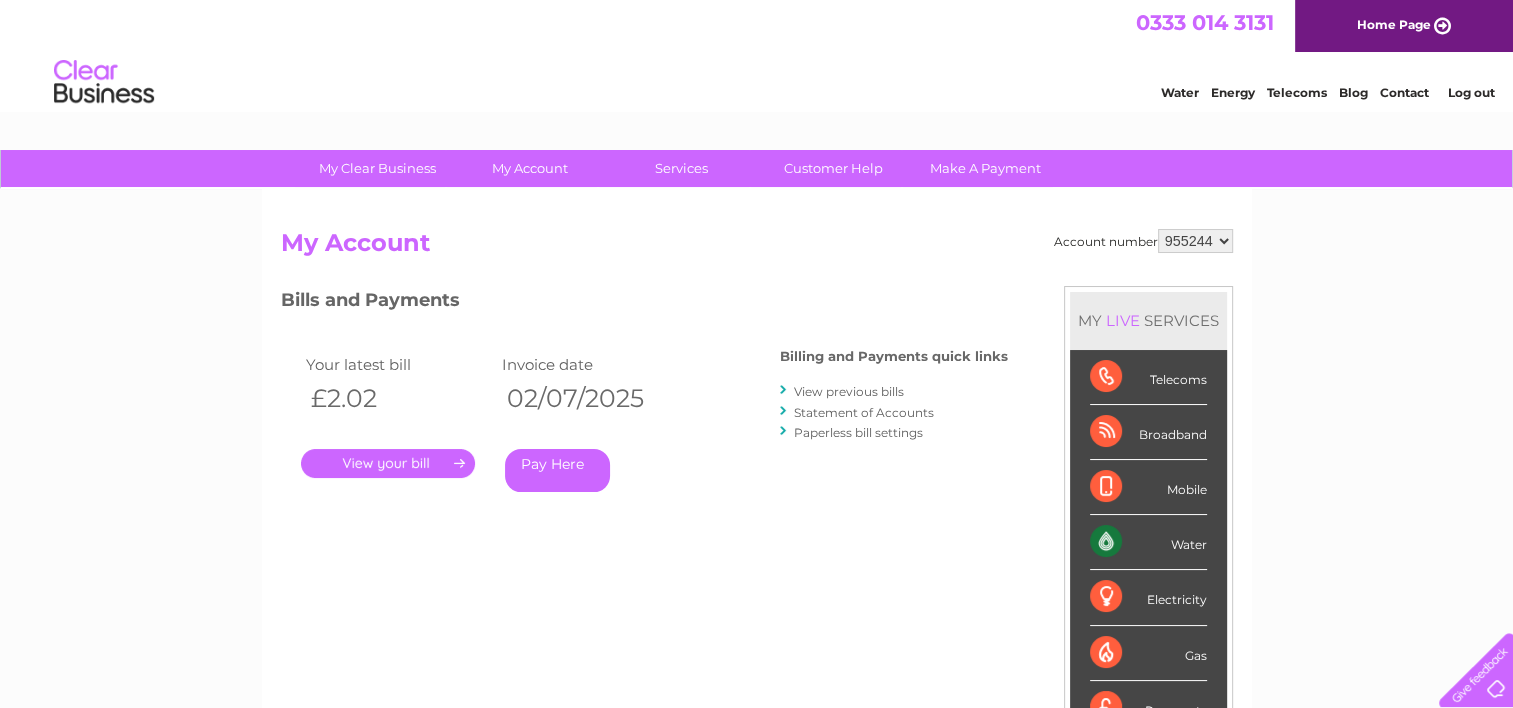 click on "[NUMBER]
[NUMBER]
[NUMBER]" at bounding box center (1195, 241) 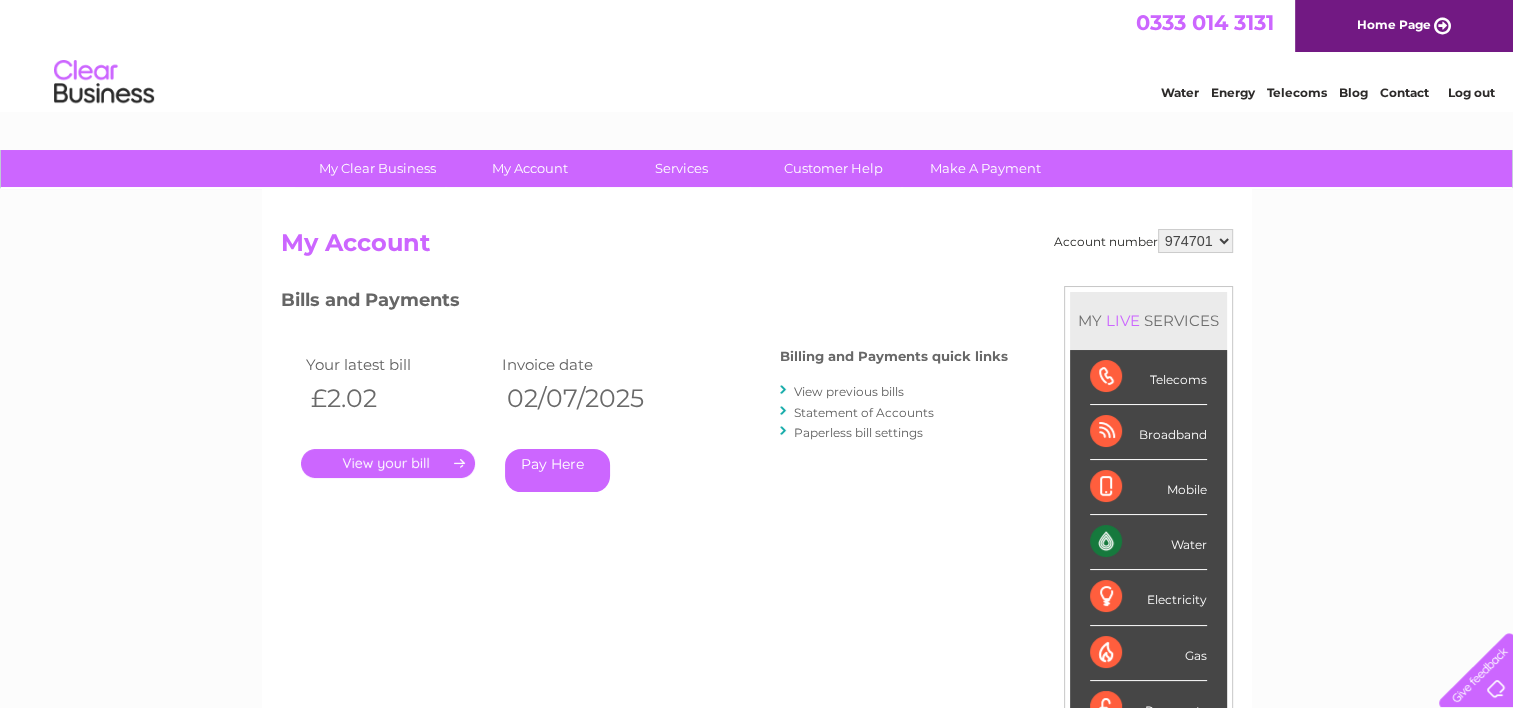 click on "[NUMBER]
[NUMBER]
[NUMBER]" at bounding box center (1195, 241) 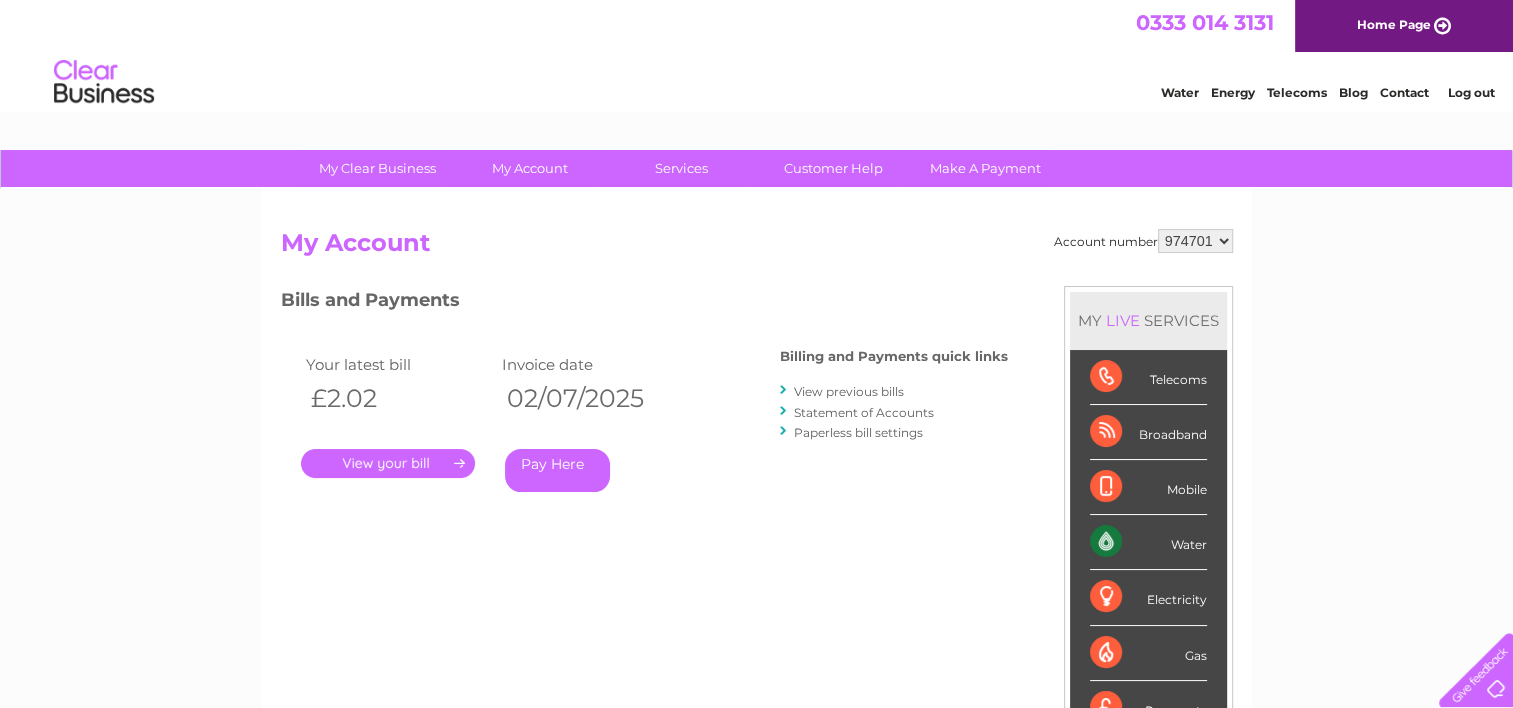 scroll, scrollTop: 0, scrollLeft: 0, axis: both 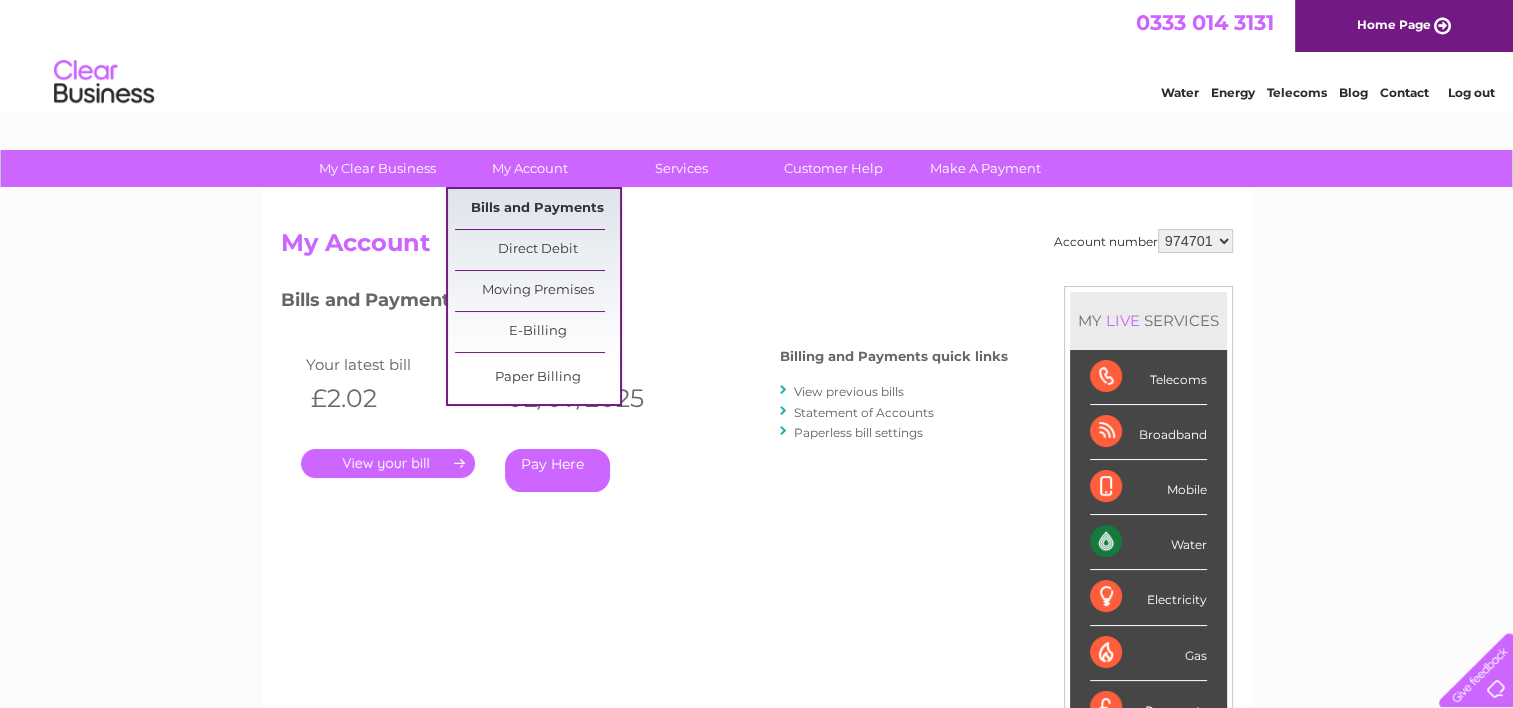 click on "Bills and Payments" at bounding box center [537, 209] 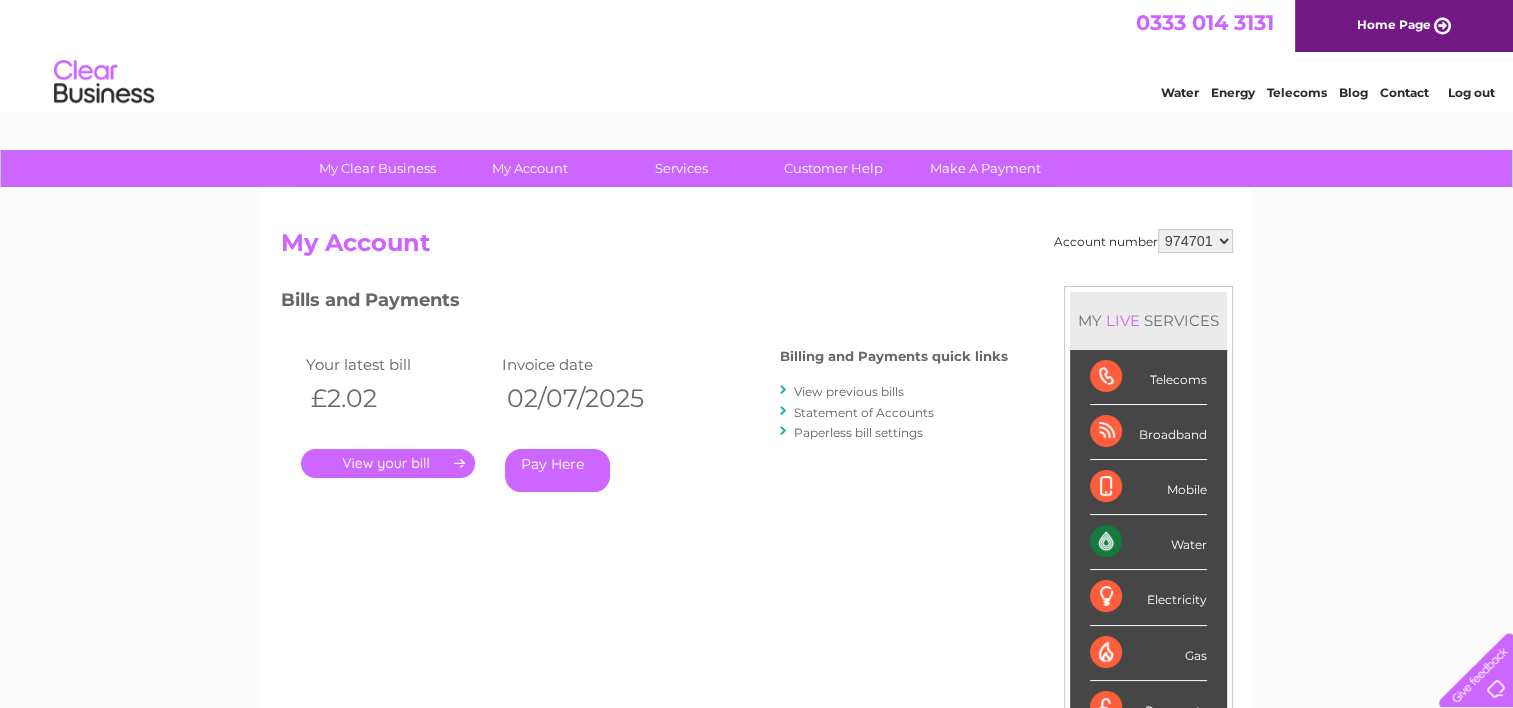scroll, scrollTop: 0, scrollLeft: 0, axis: both 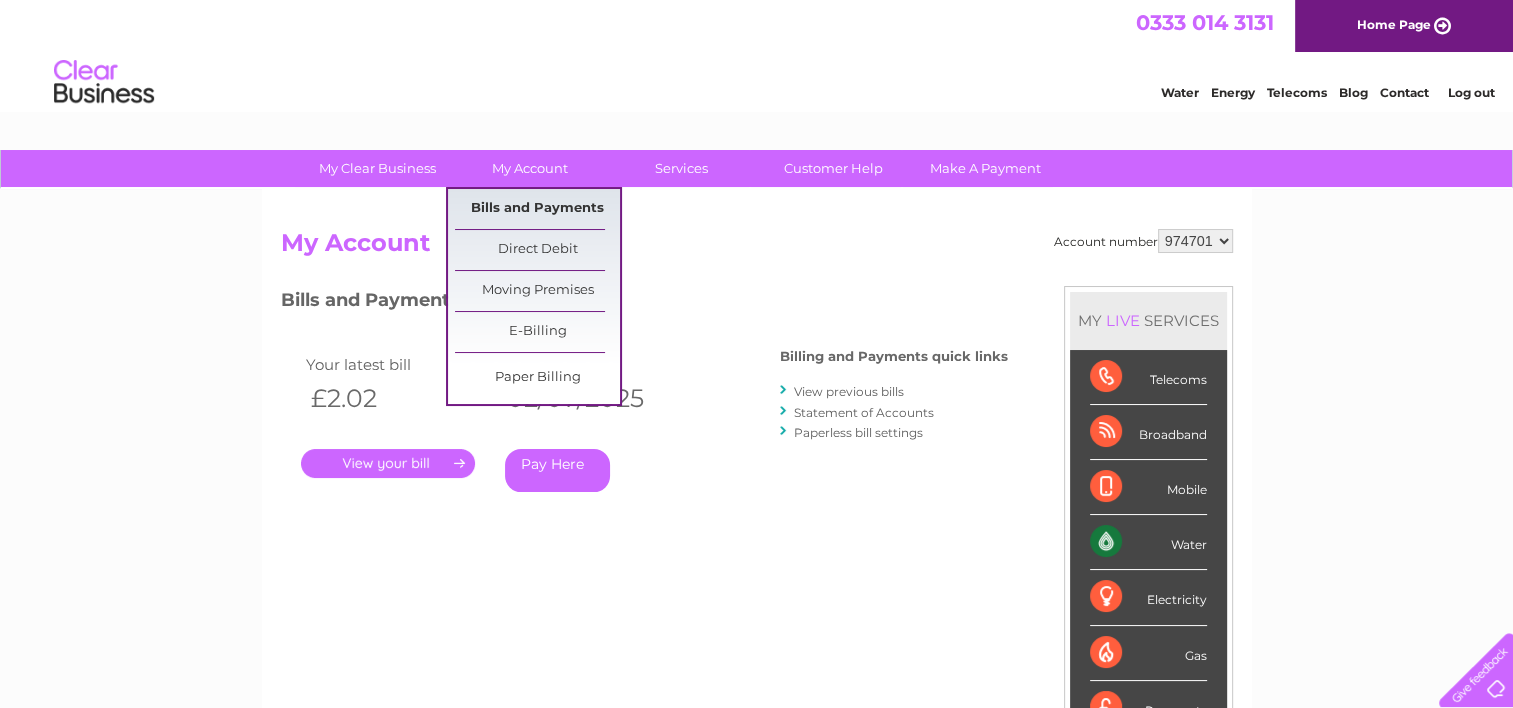 click on "Bills and Payments" at bounding box center [537, 209] 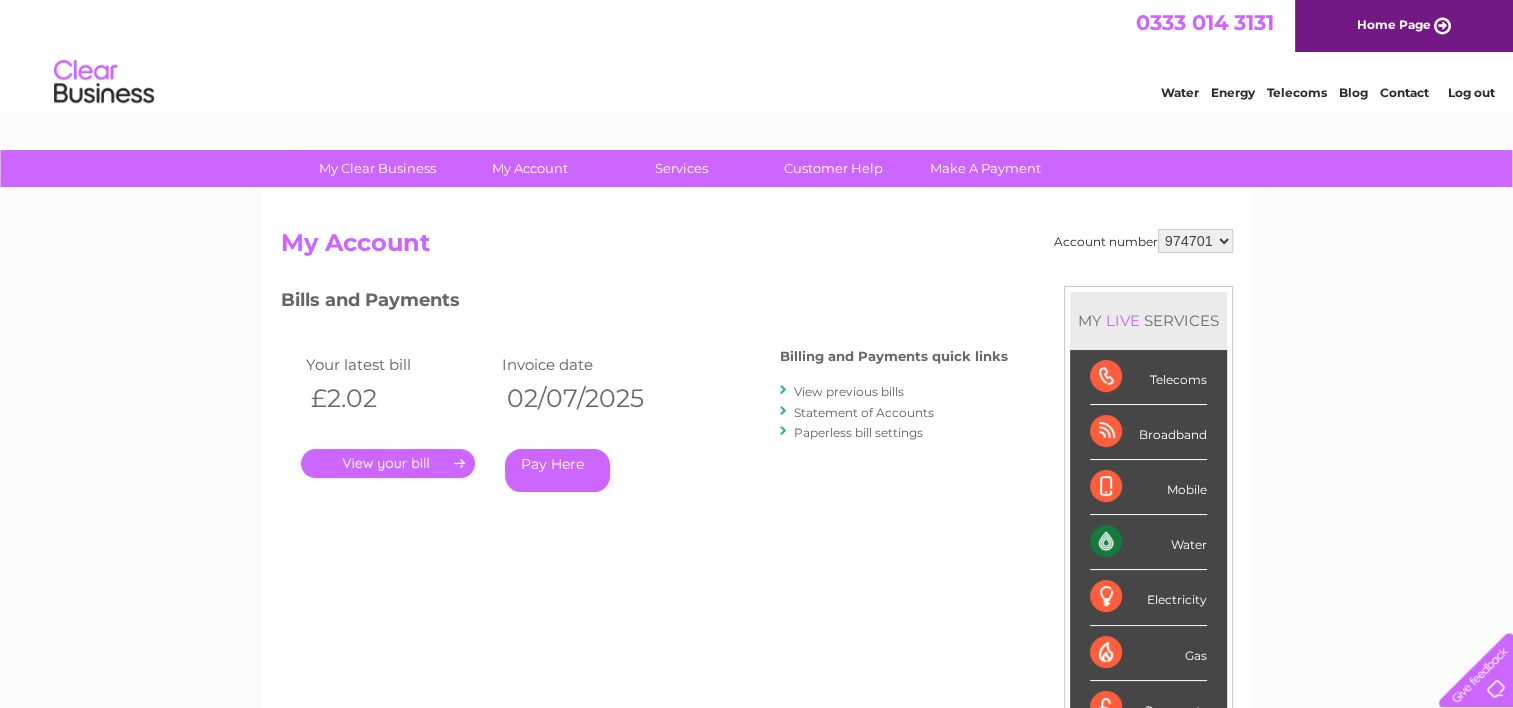 scroll, scrollTop: 0, scrollLeft: 0, axis: both 